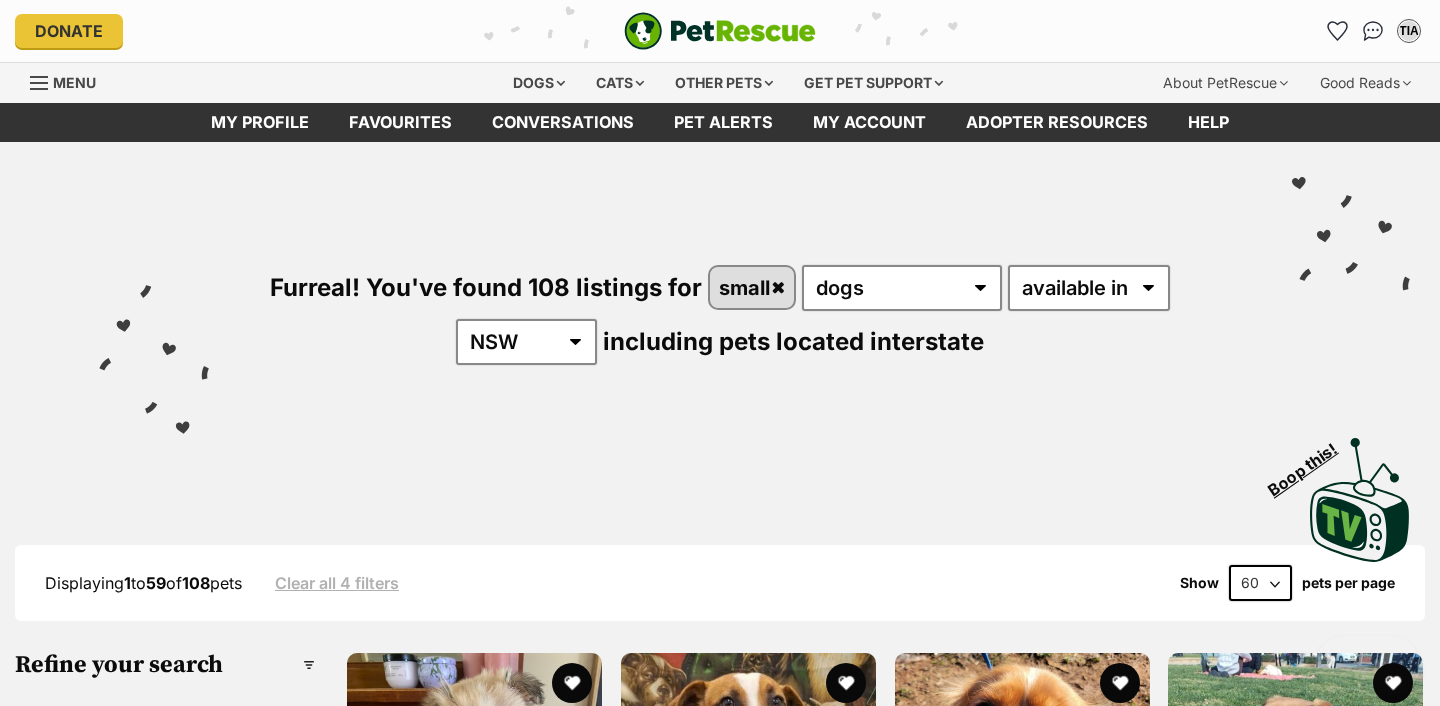 scroll, scrollTop: 0, scrollLeft: 0, axis: both 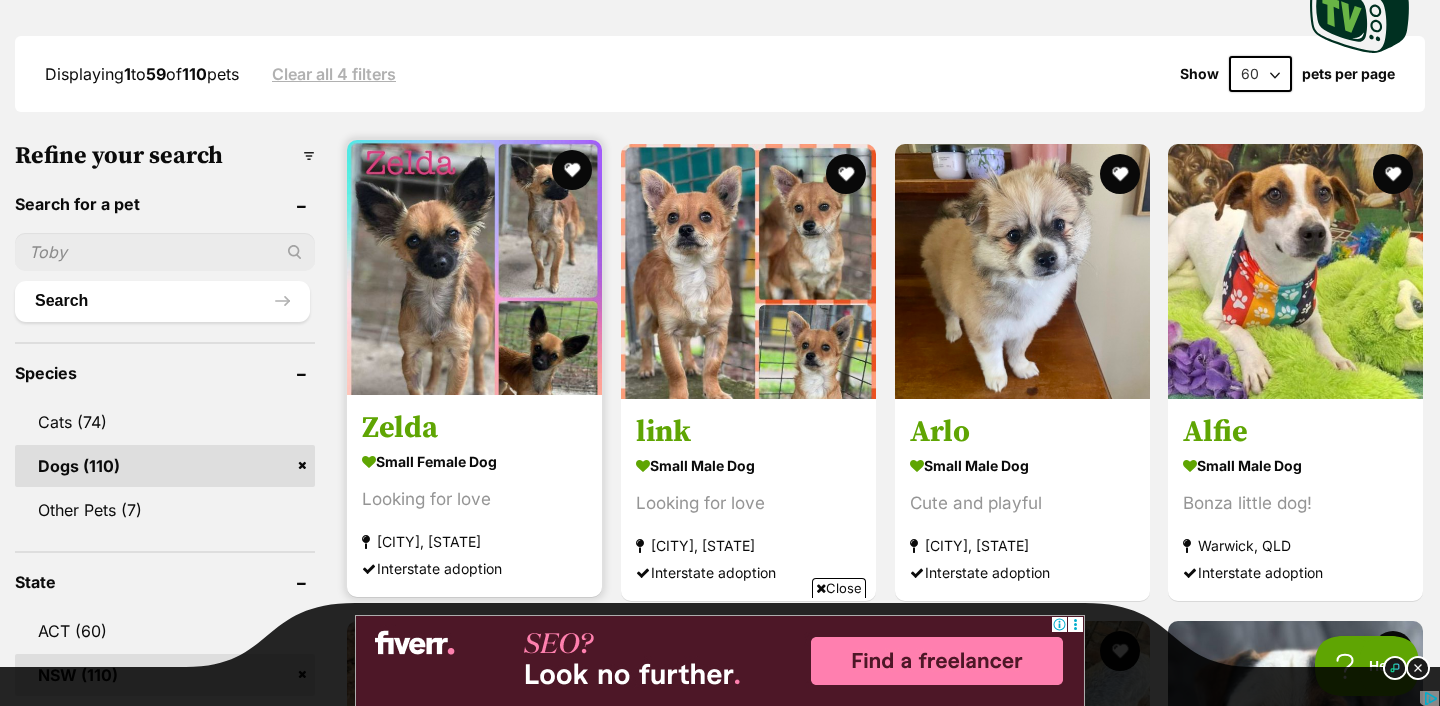 click at bounding box center (474, 267) 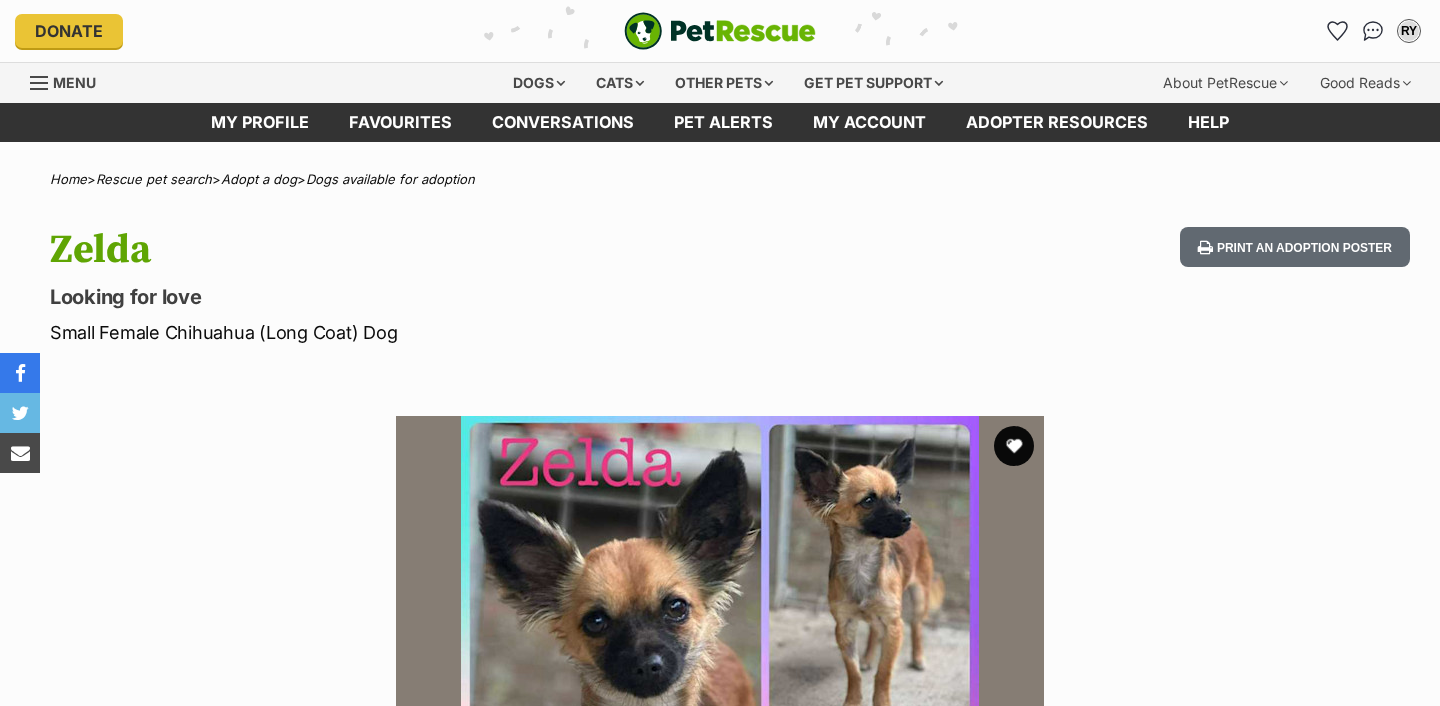 scroll, scrollTop: 0, scrollLeft: 0, axis: both 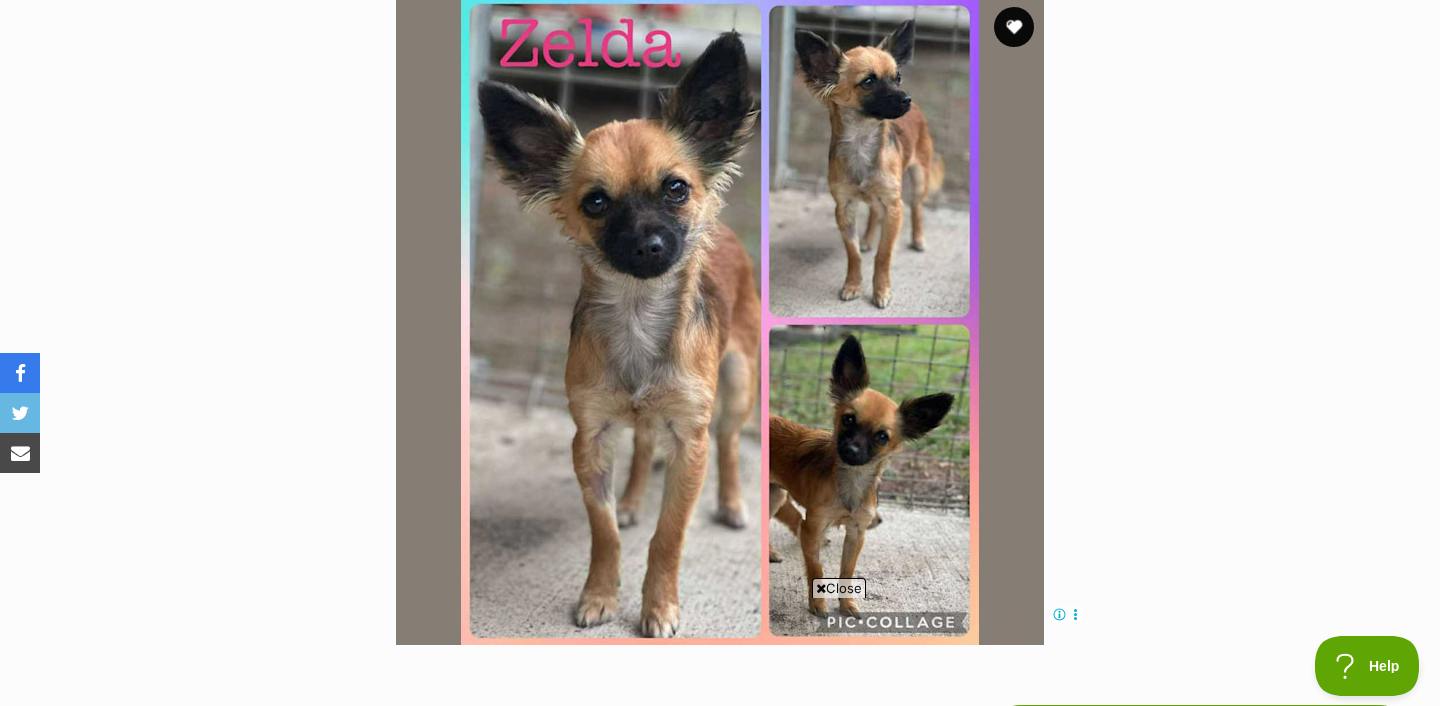 click at bounding box center [720, 321] 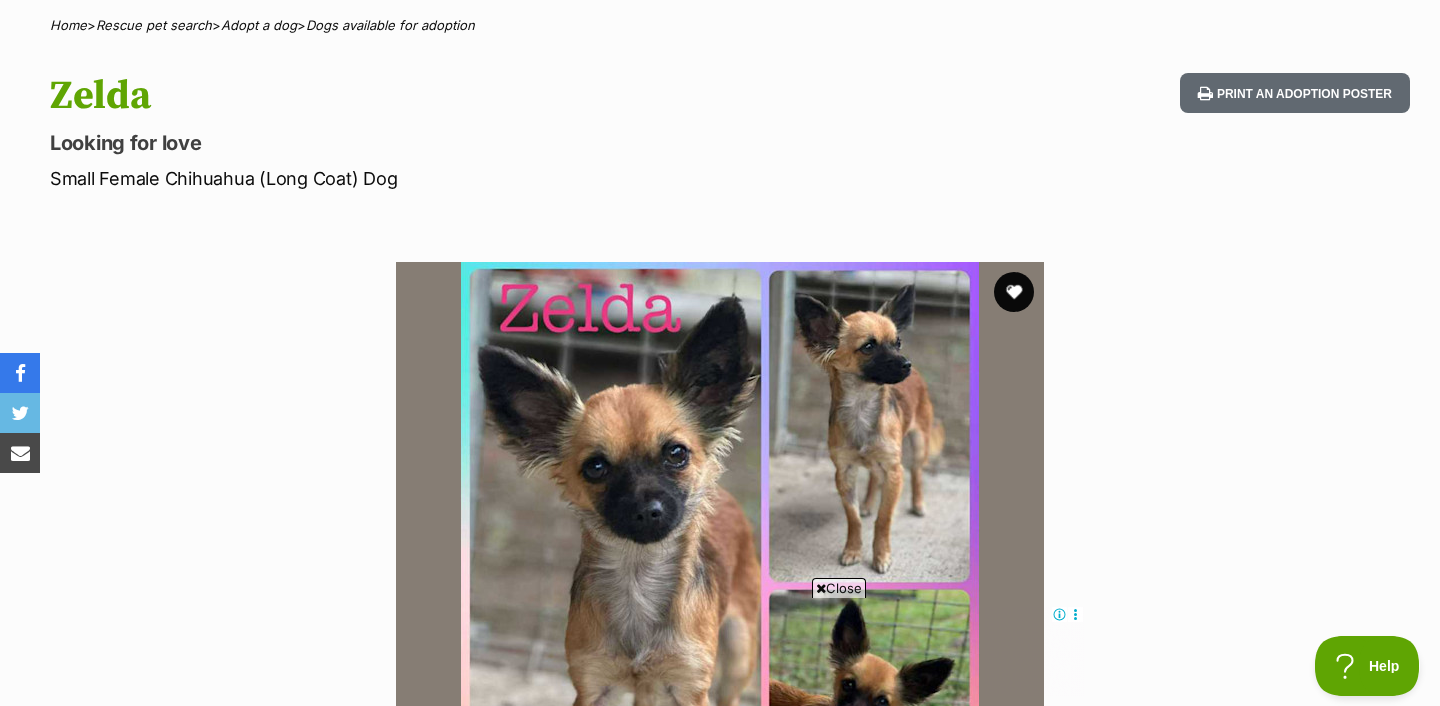 scroll, scrollTop: 129, scrollLeft: 0, axis: vertical 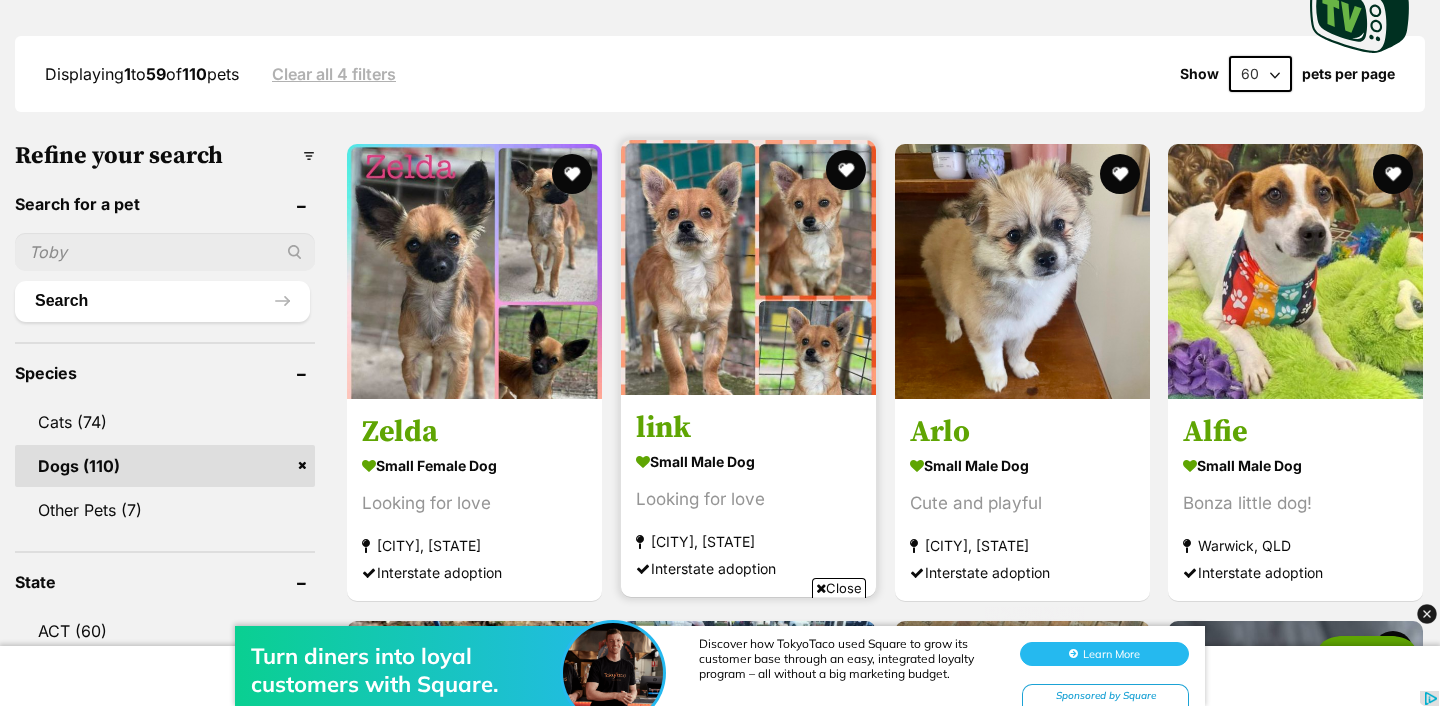 click at bounding box center [748, 267] 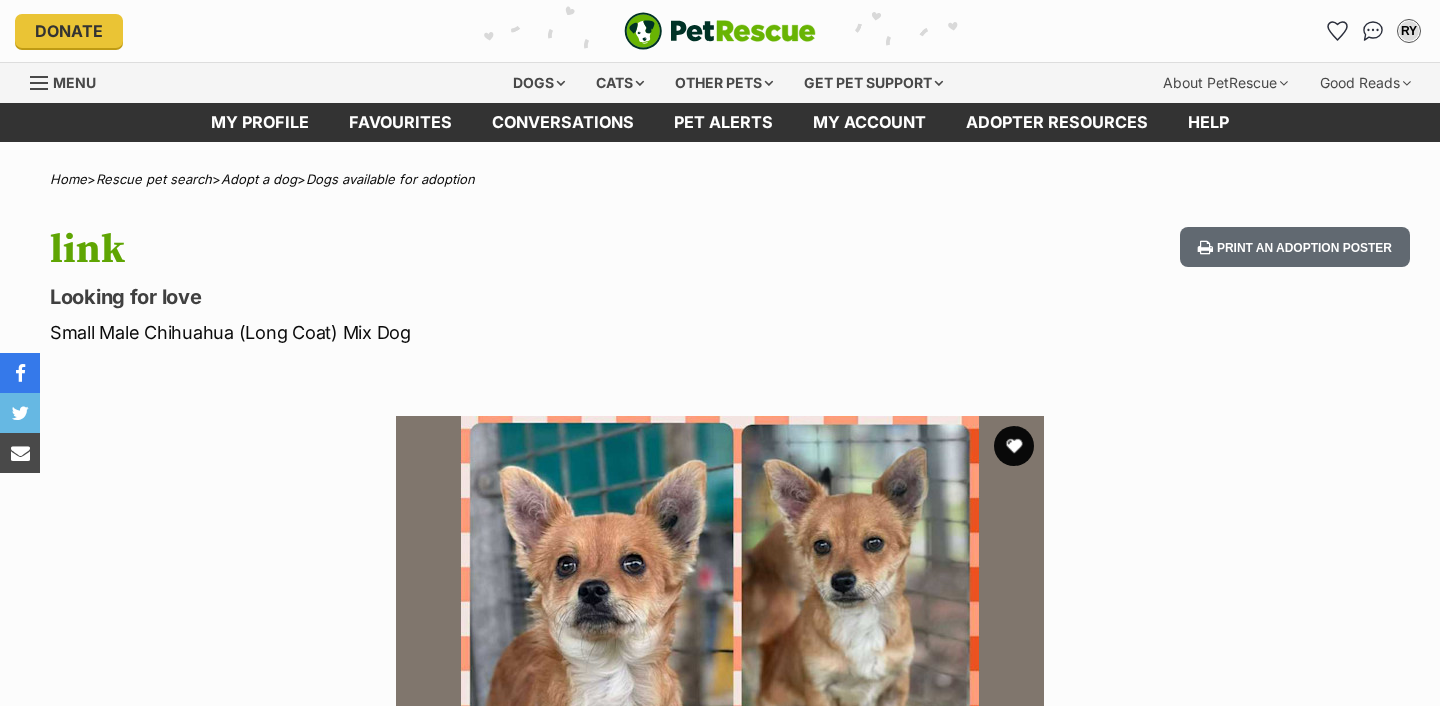 scroll, scrollTop: 0, scrollLeft: 0, axis: both 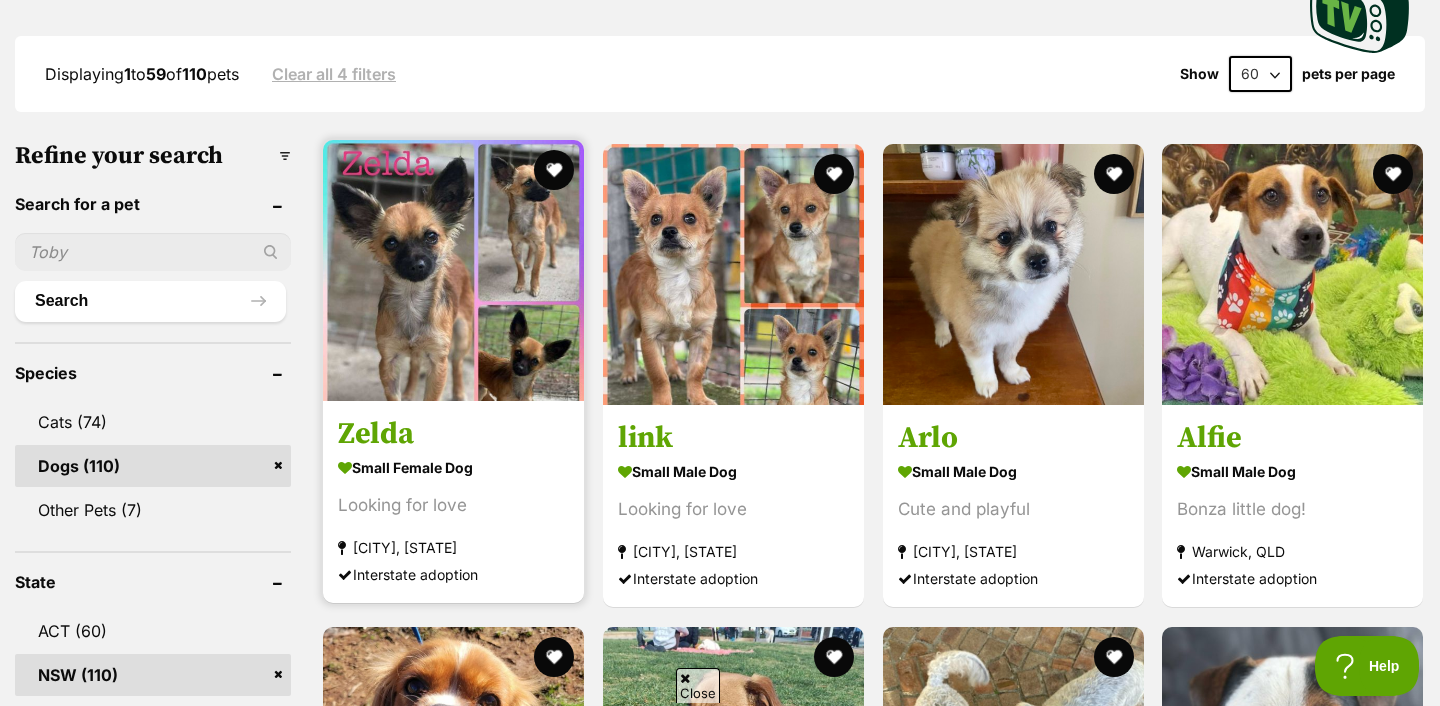 click at bounding box center (453, 270) 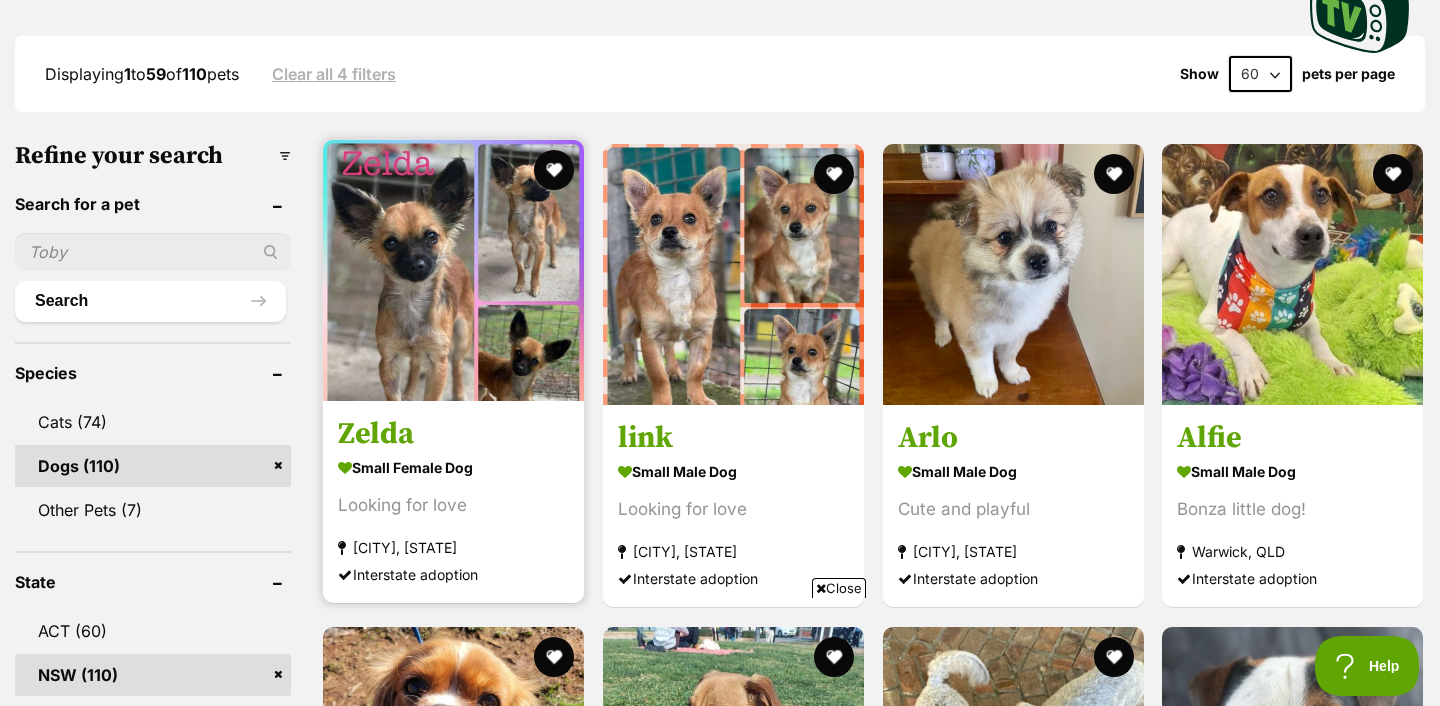 scroll, scrollTop: 0, scrollLeft: 0, axis: both 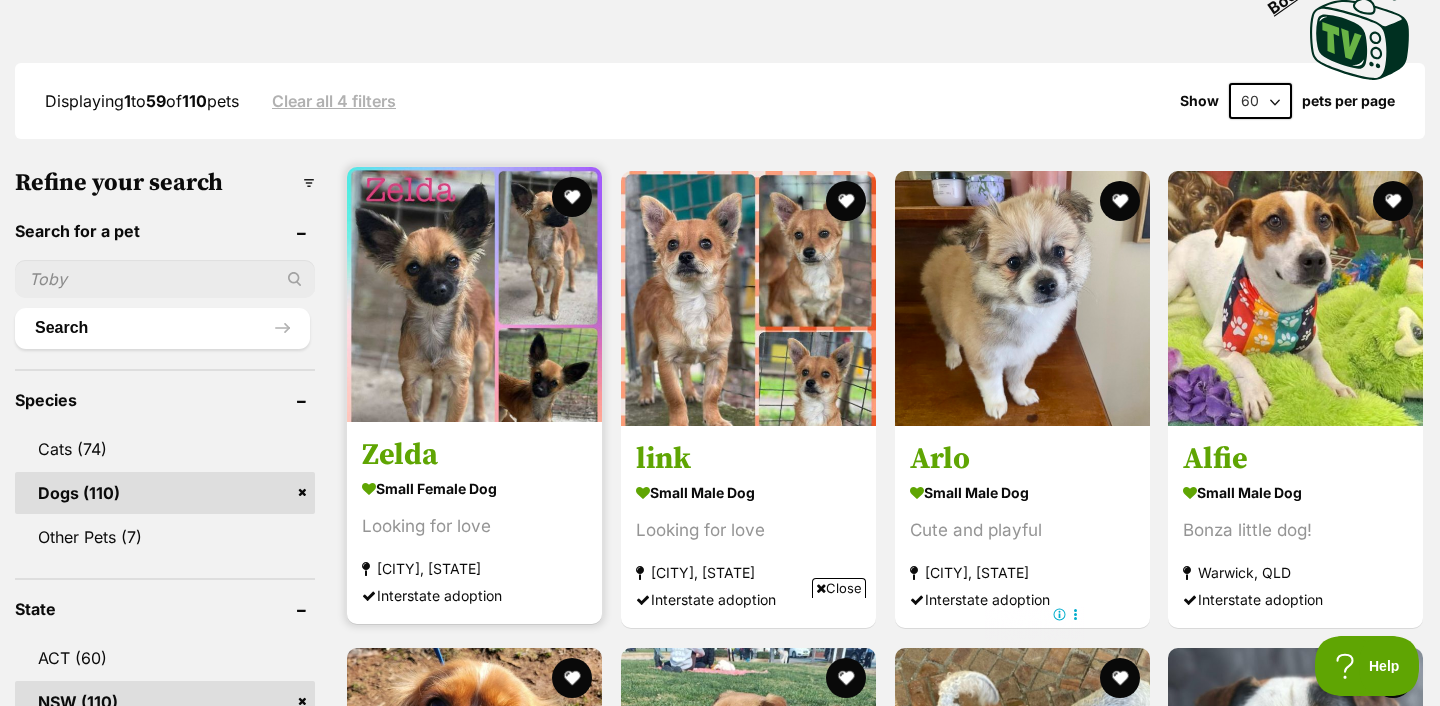 click at bounding box center (474, 294) 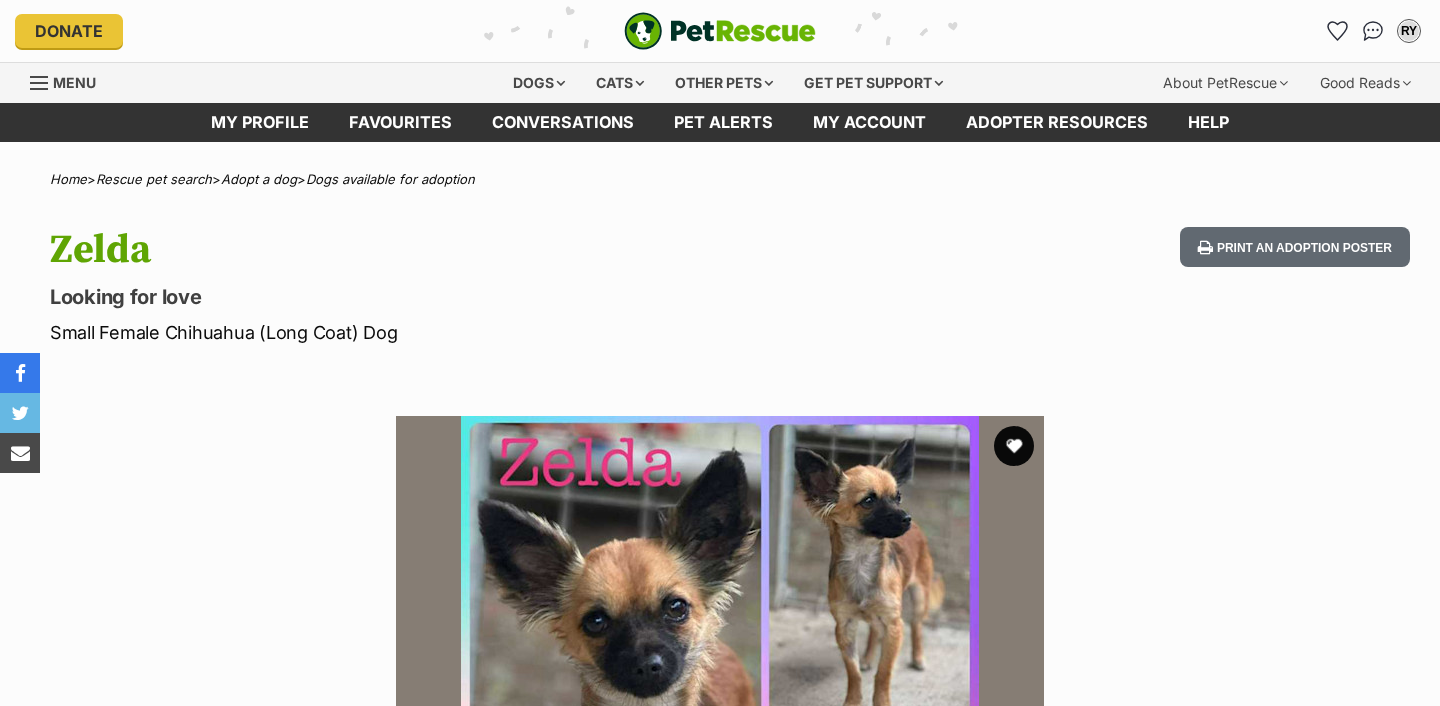 scroll, scrollTop: 0, scrollLeft: 0, axis: both 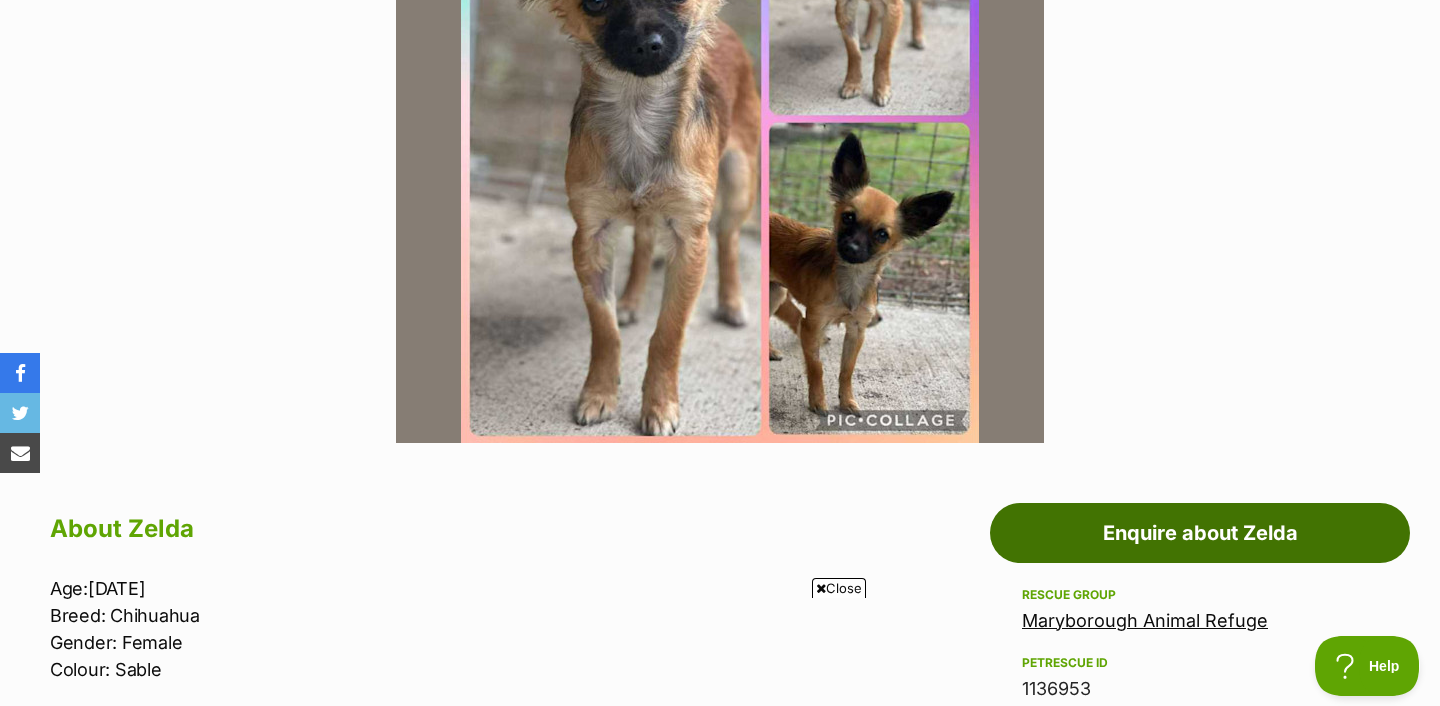 click on "Enquire about Zelda" at bounding box center [1200, 533] 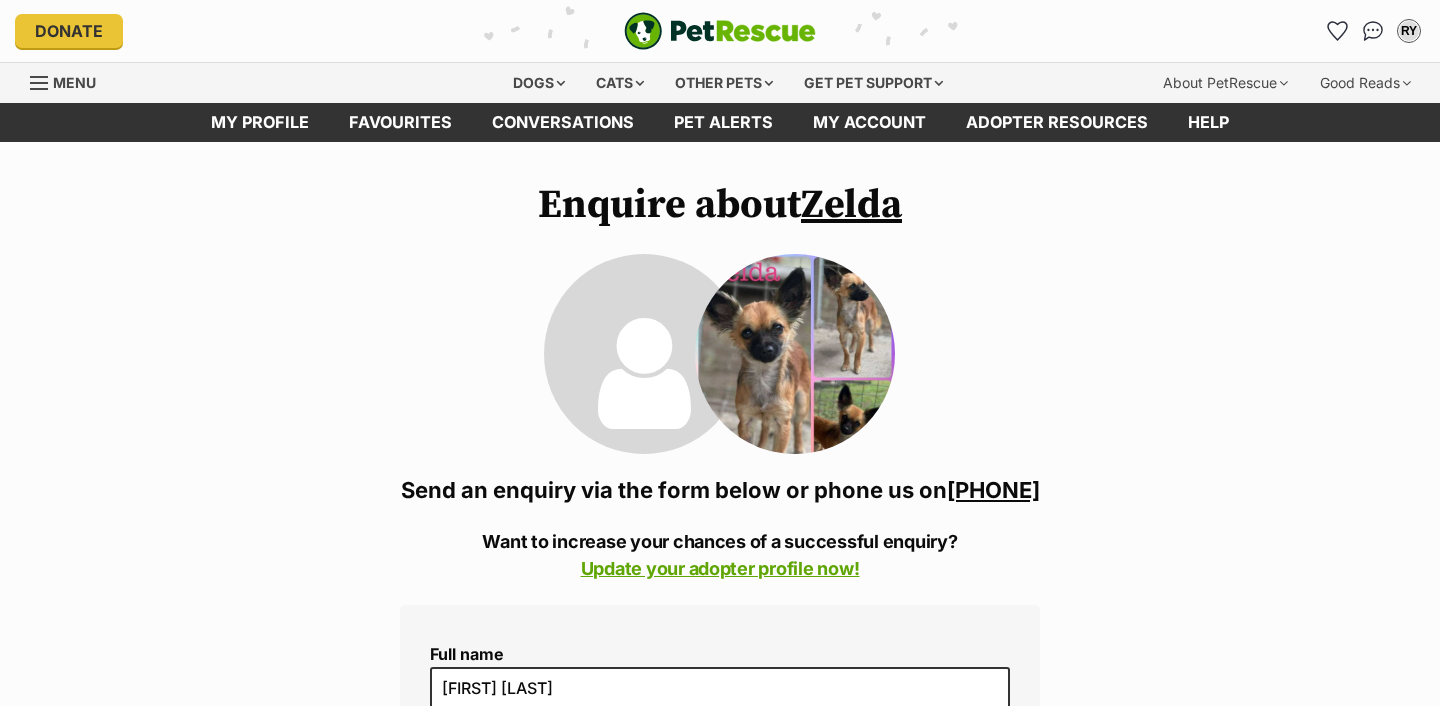scroll, scrollTop: 0, scrollLeft: 0, axis: both 